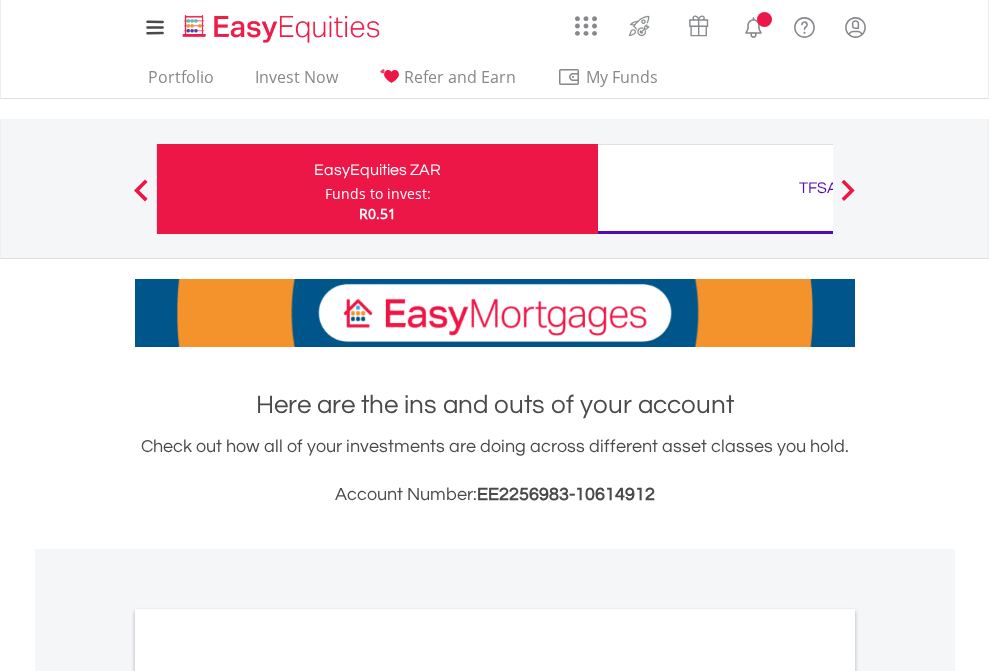 scroll, scrollTop: 0, scrollLeft: 0, axis: both 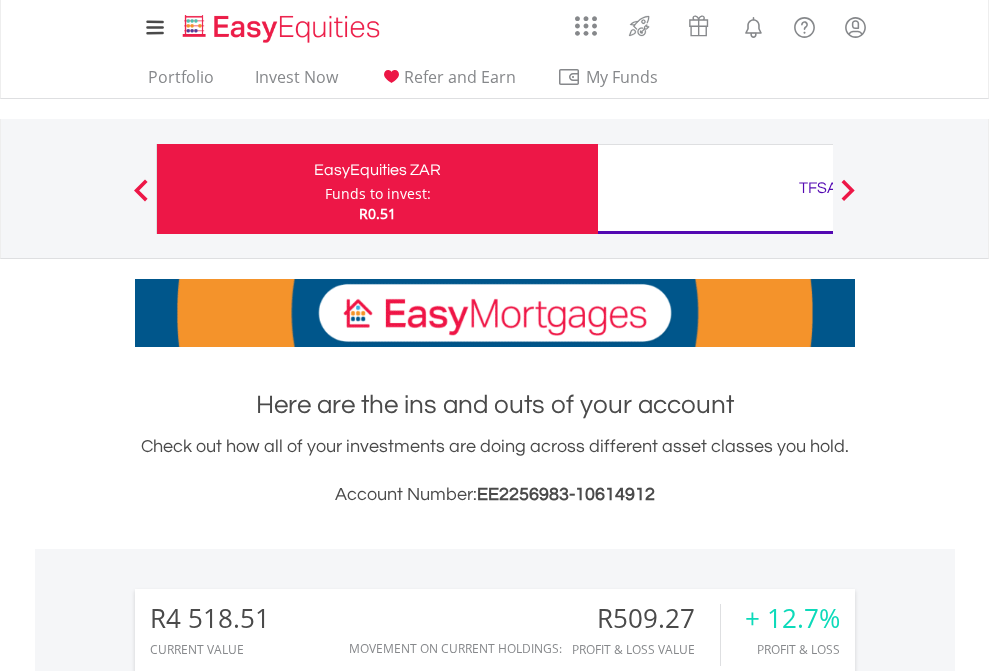 click on "Funds to invest:" at bounding box center (378, 194) 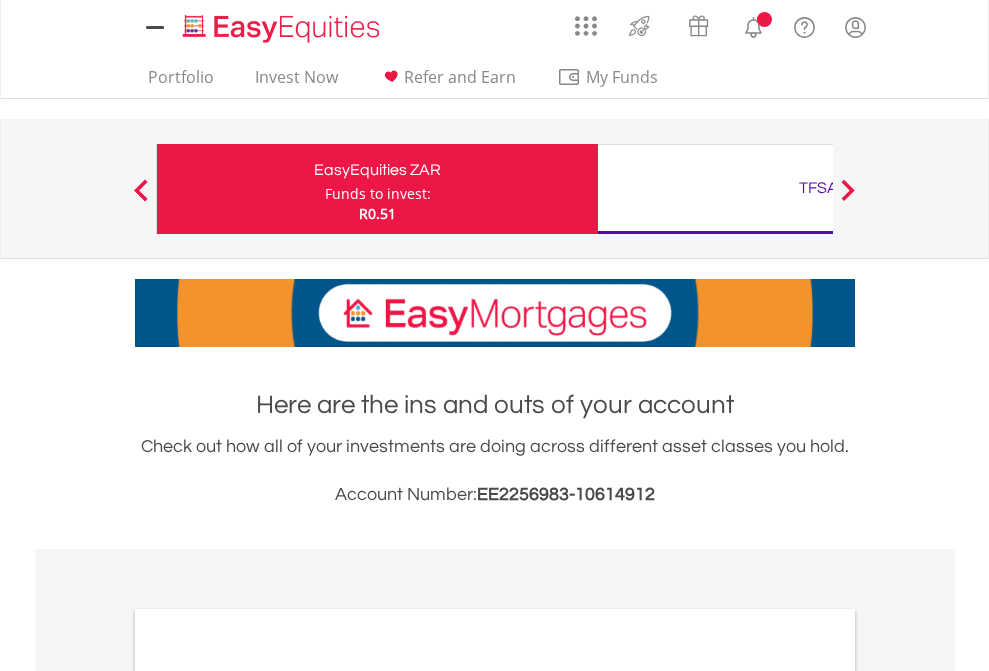 scroll, scrollTop: 0, scrollLeft: 0, axis: both 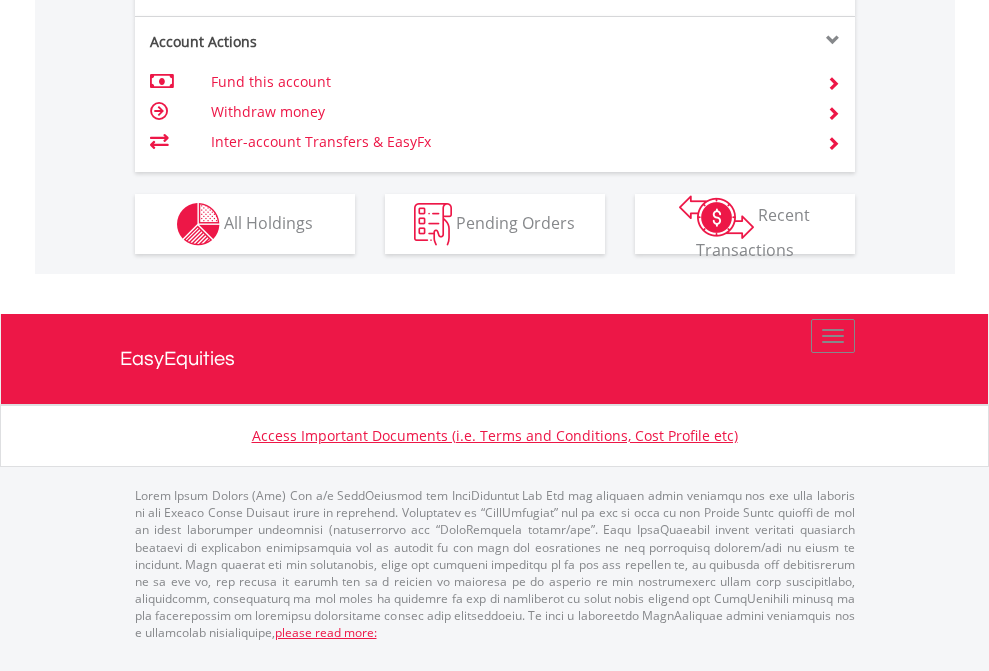 click on "Investment types" at bounding box center [706, -337] 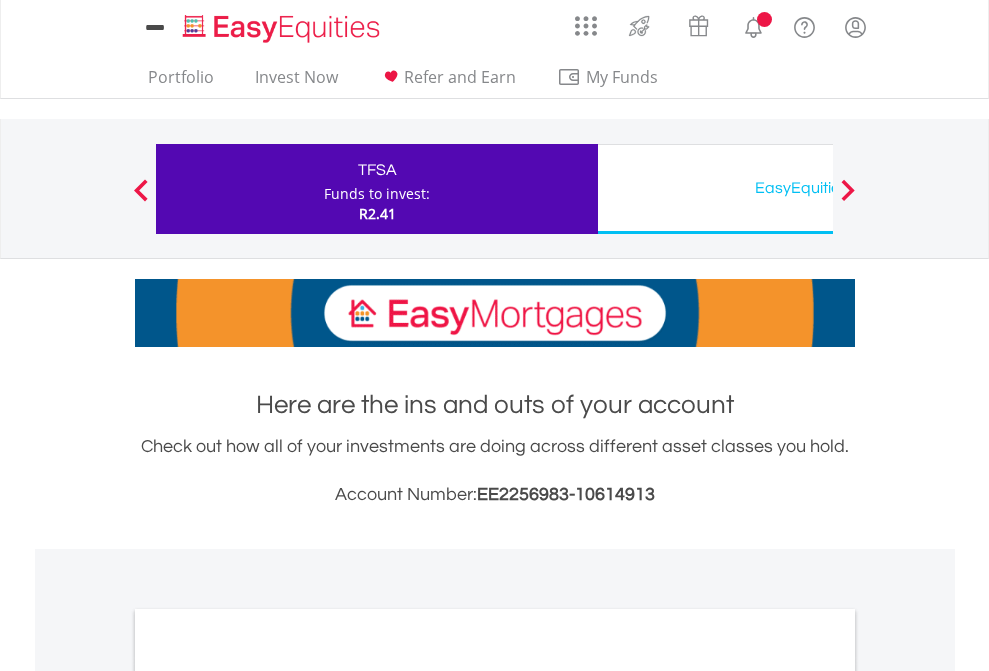 scroll, scrollTop: 0, scrollLeft: 0, axis: both 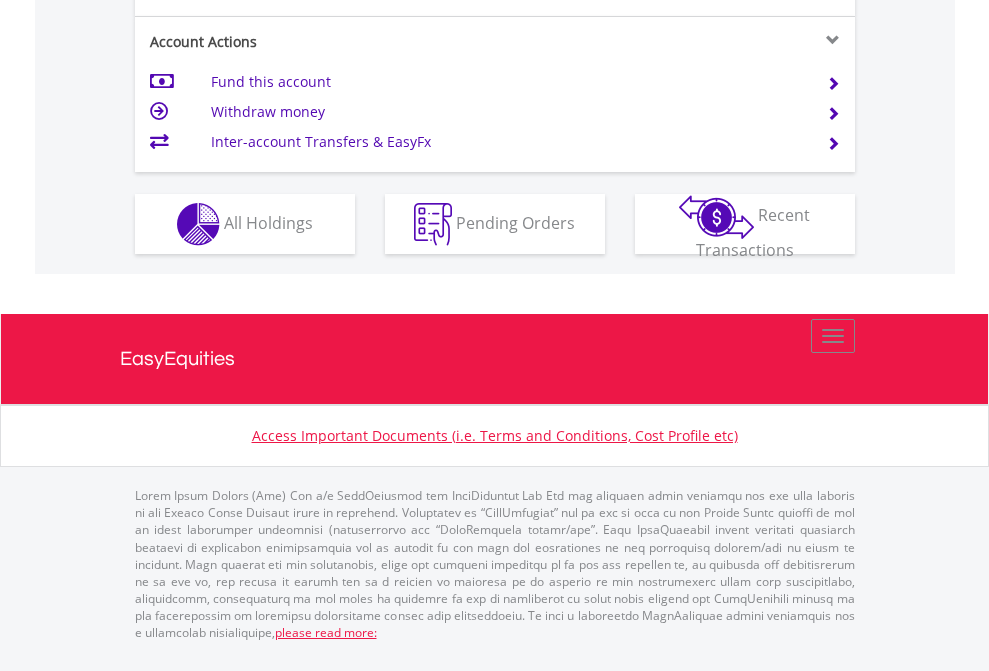 click on "Investment types" at bounding box center (706, -337) 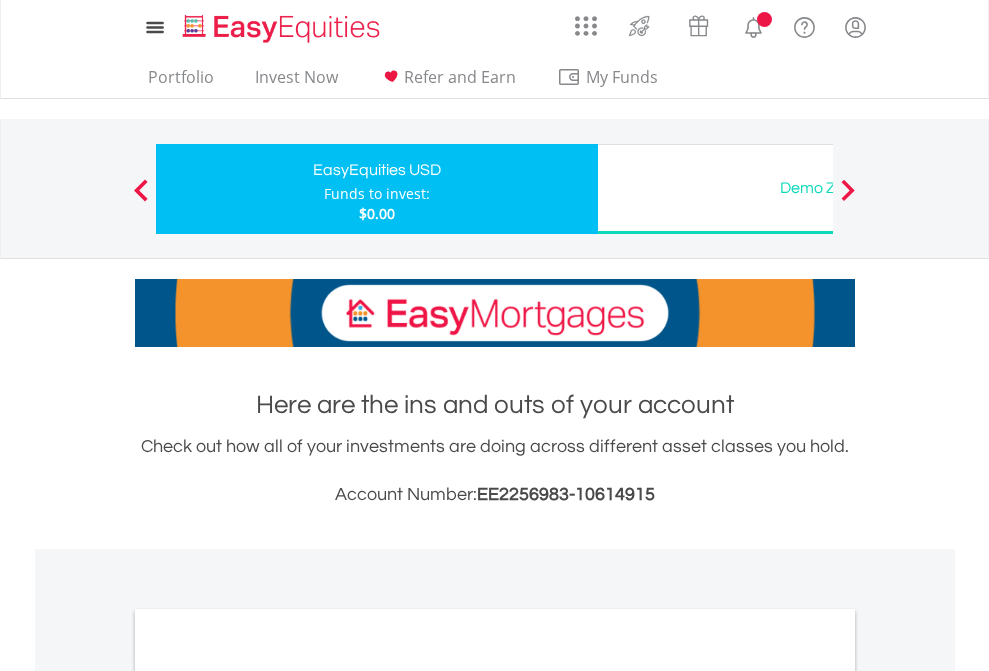 scroll, scrollTop: 0, scrollLeft: 0, axis: both 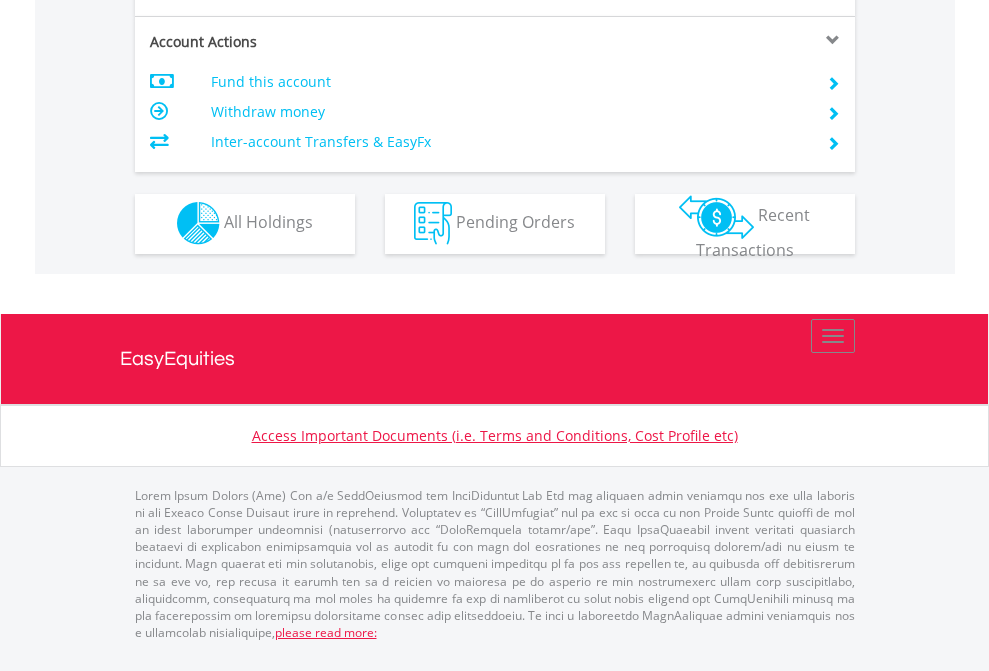 click on "Investment types" at bounding box center [706, -353] 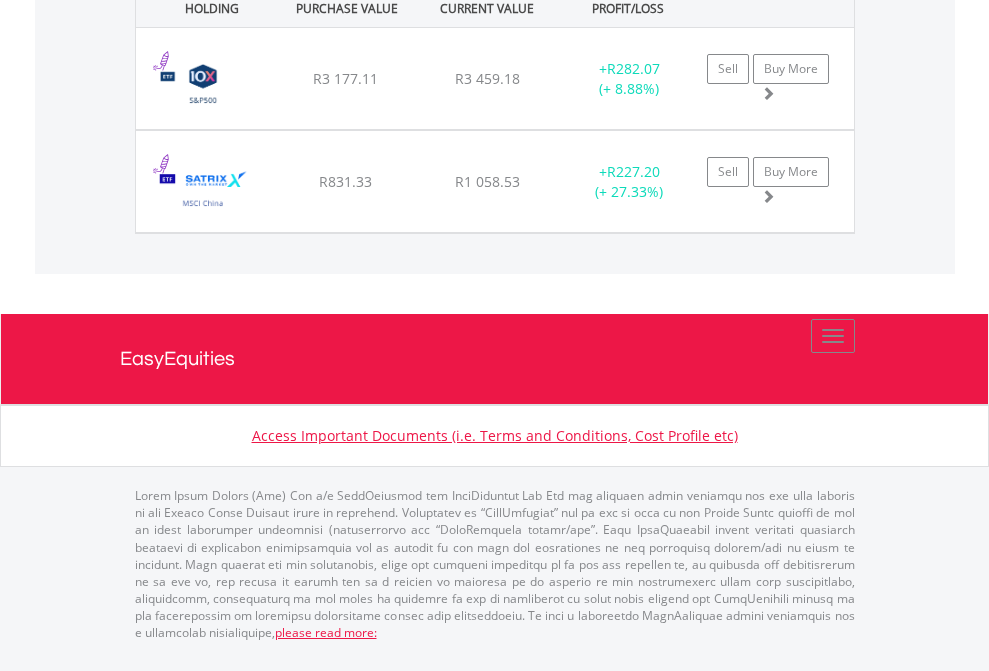 click on "TFSA" at bounding box center [818, -1071] 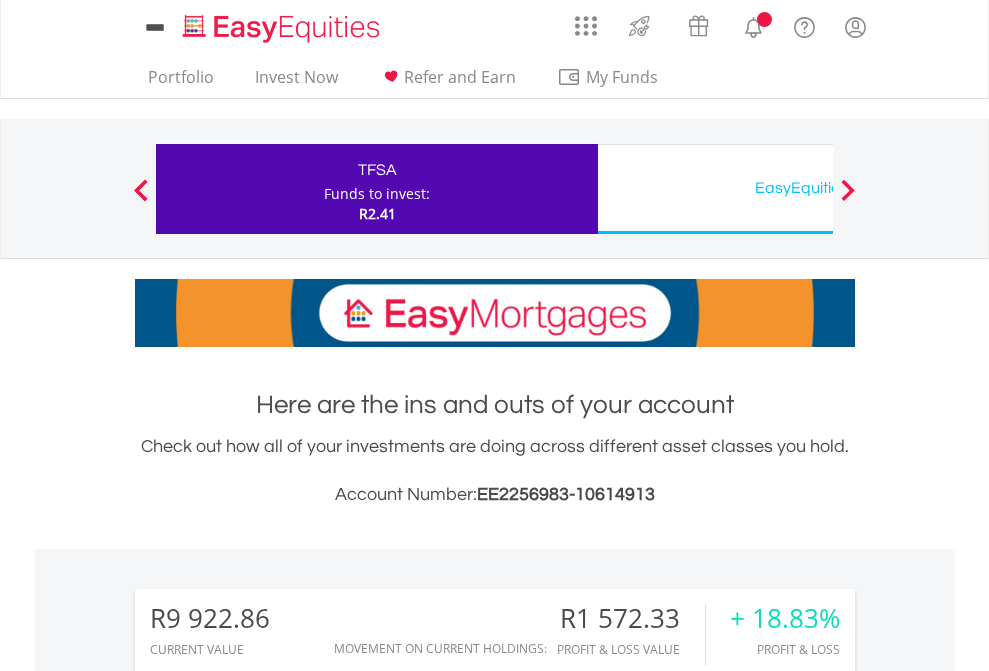 scroll, scrollTop: 1493, scrollLeft: 0, axis: vertical 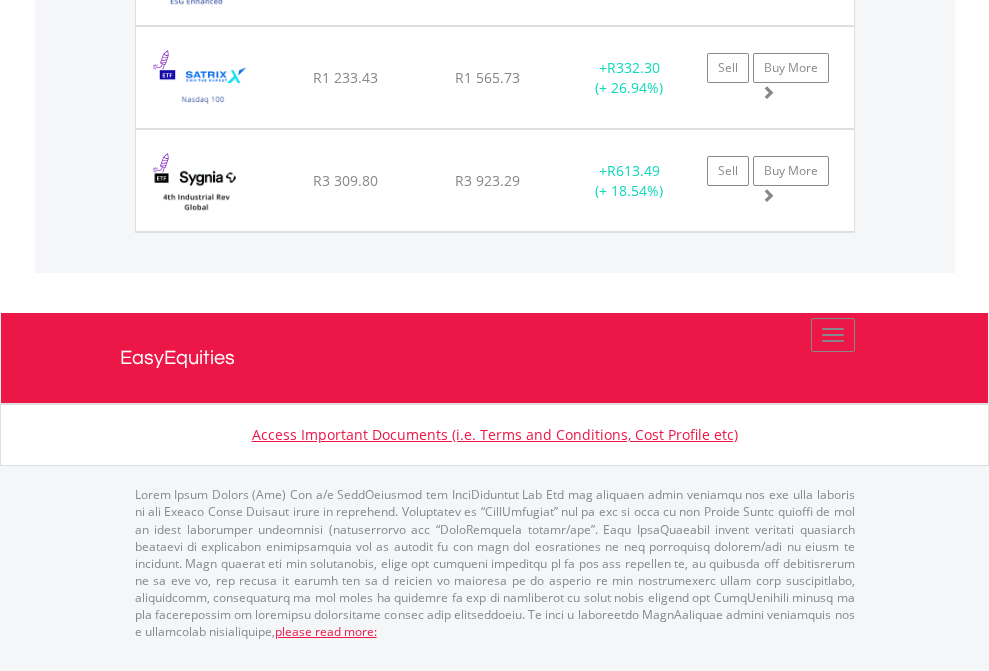 click on "EasyEquities USD" at bounding box center [818, -1545] 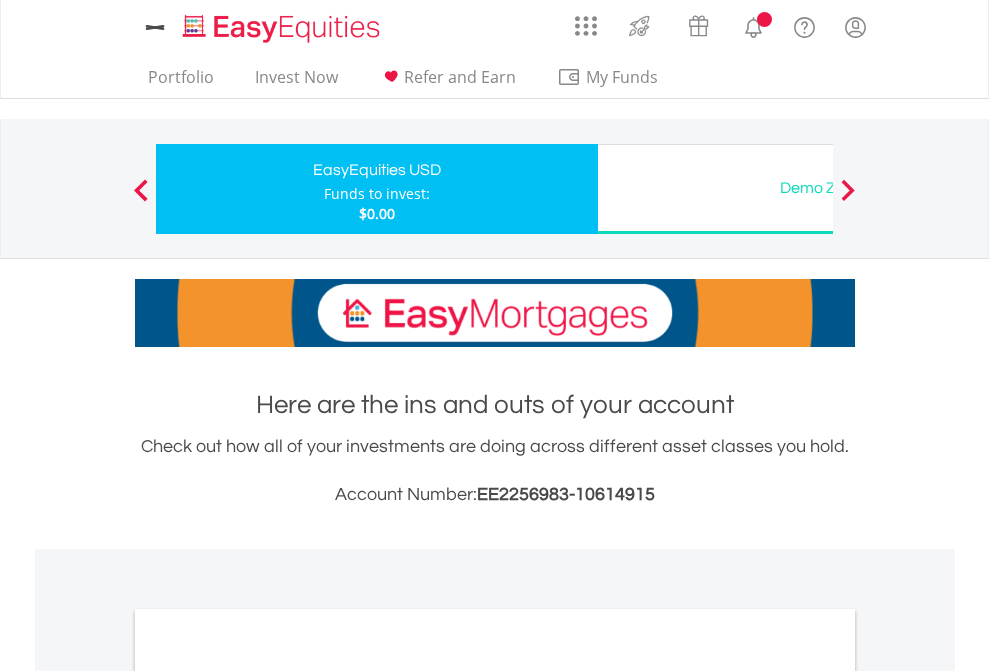 scroll, scrollTop: 0, scrollLeft: 0, axis: both 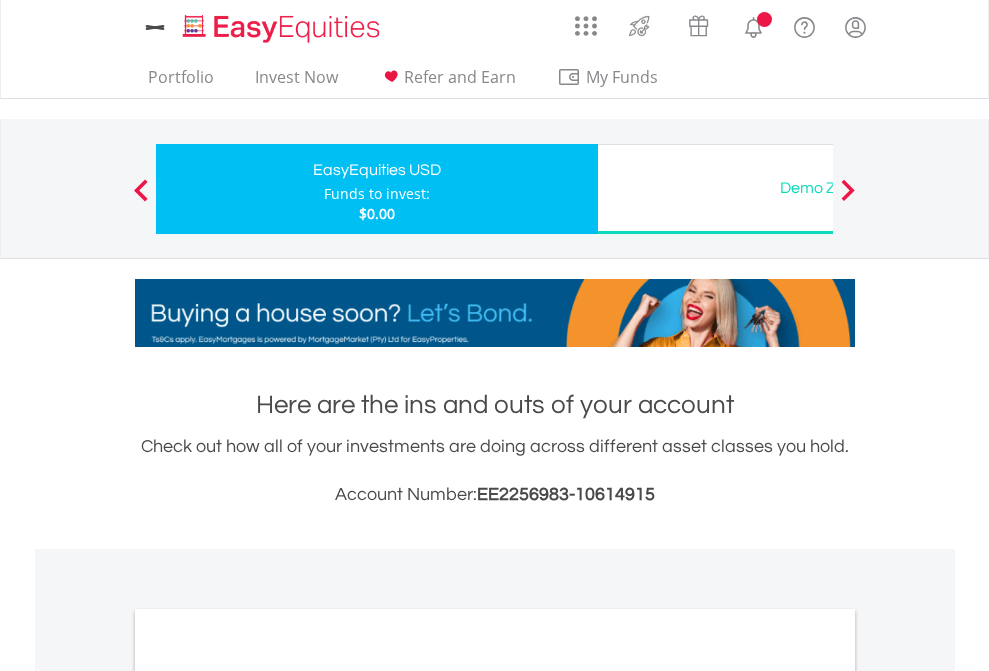 click on "All Holdings" at bounding box center [268, 1096] 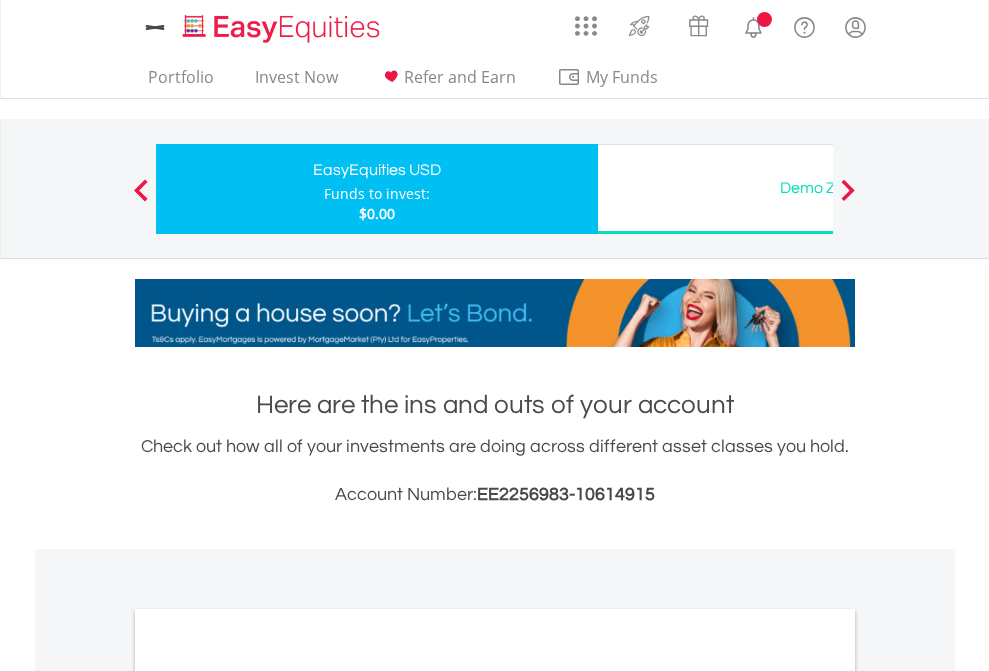 scroll, scrollTop: 1202, scrollLeft: 0, axis: vertical 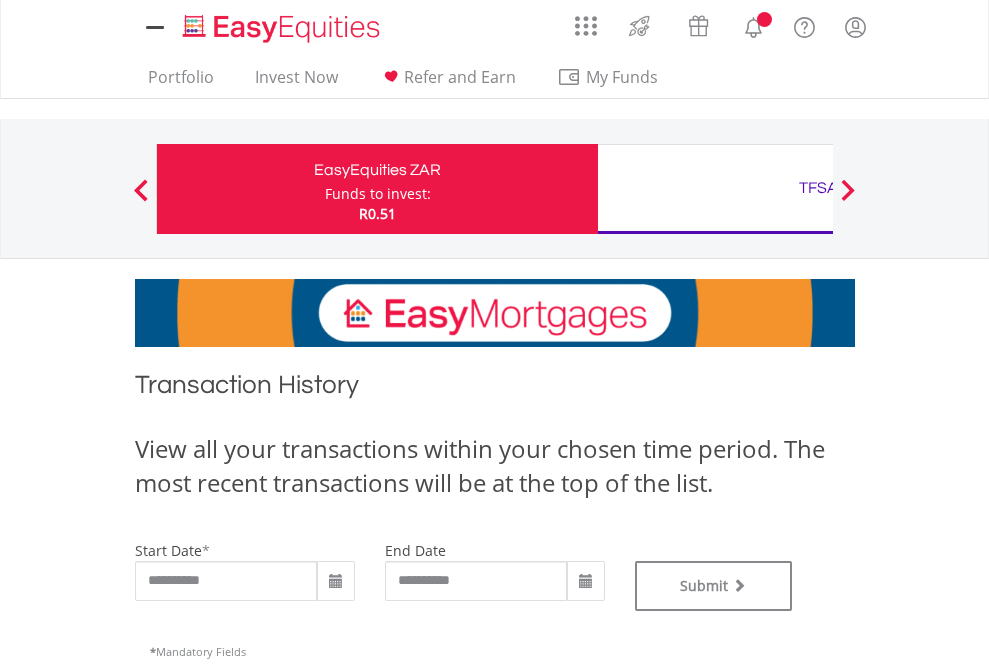 type on "**********" 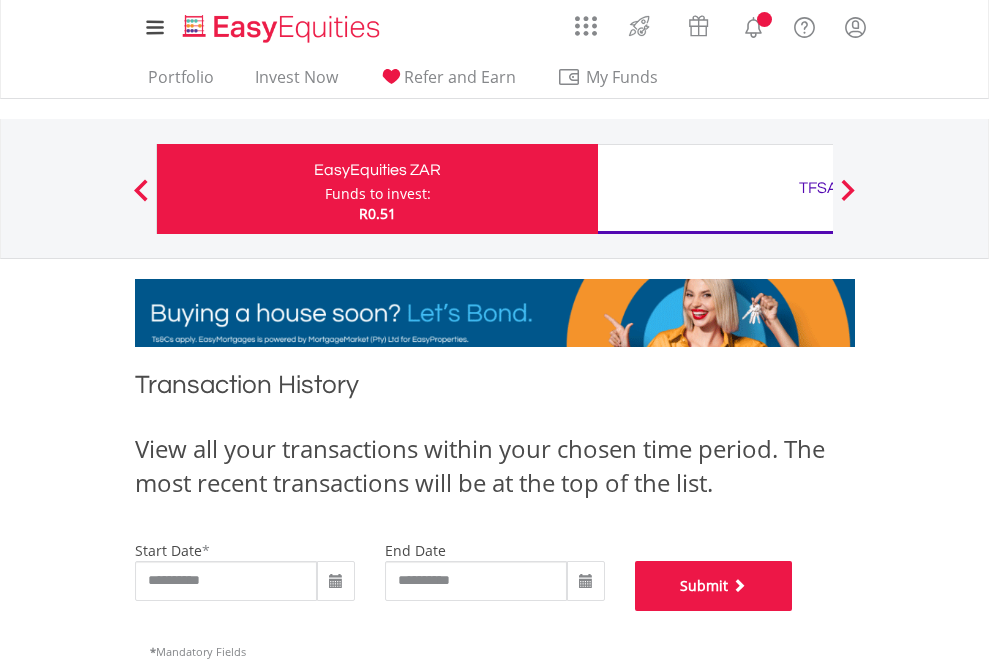 click on "Submit" at bounding box center [714, 586] 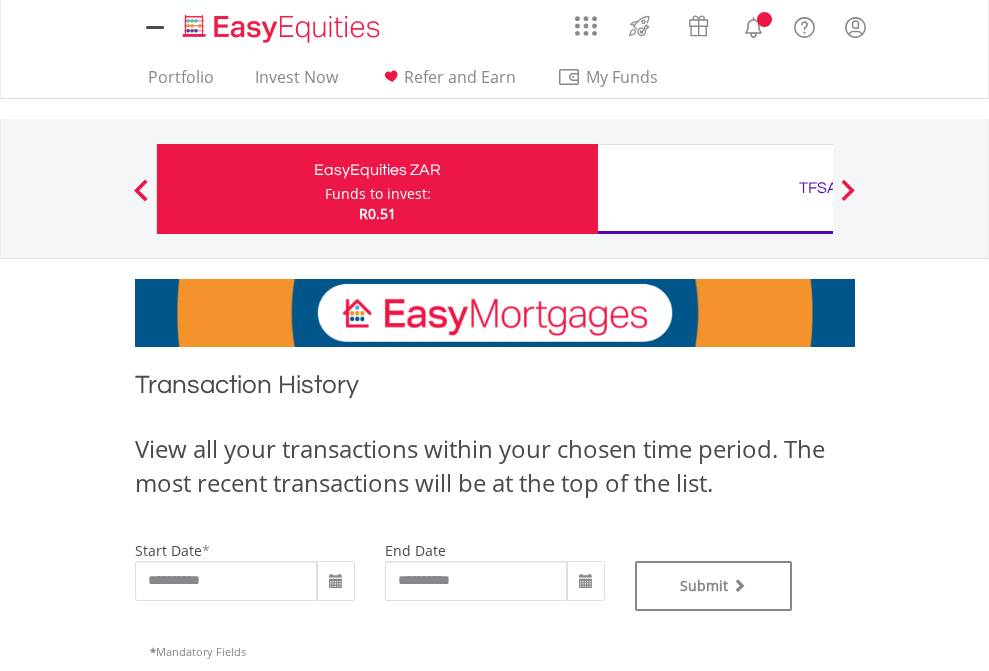 scroll, scrollTop: 0, scrollLeft: 0, axis: both 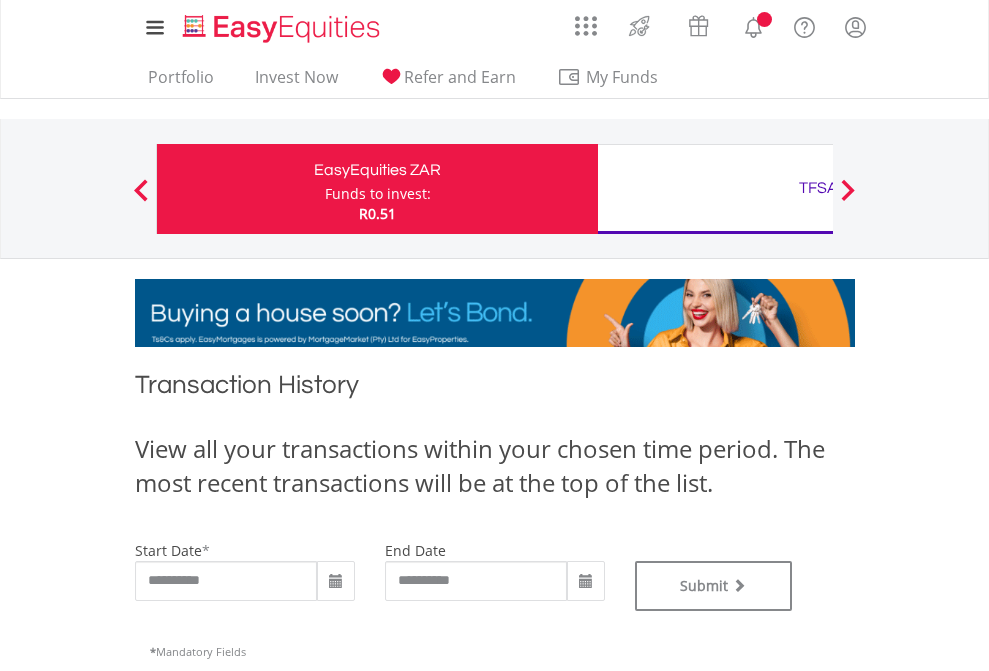 click on "TFSA" at bounding box center [818, 188] 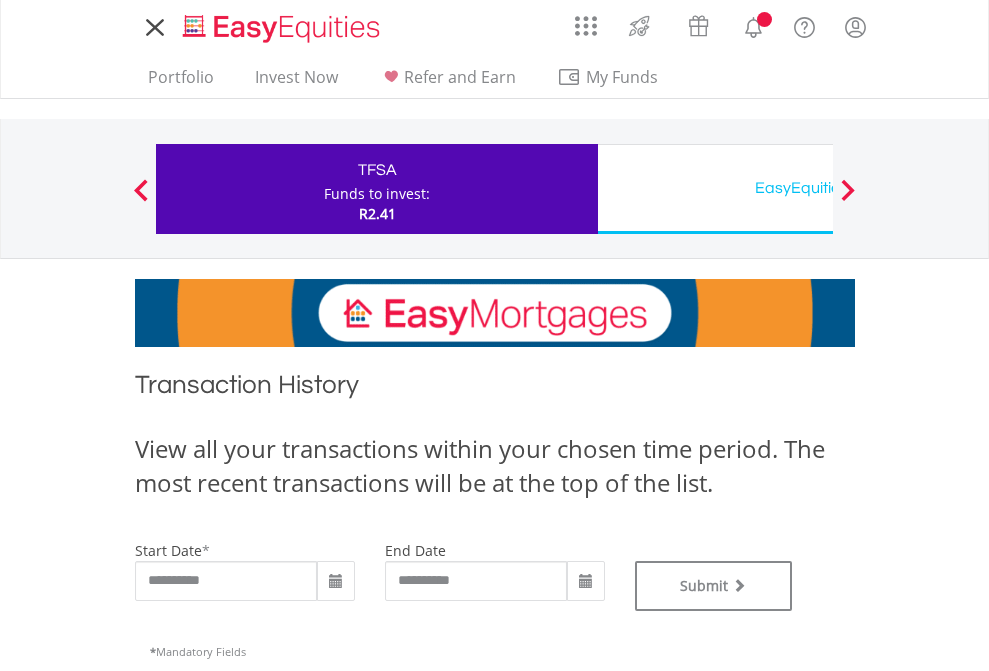 scroll, scrollTop: 0, scrollLeft: 0, axis: both 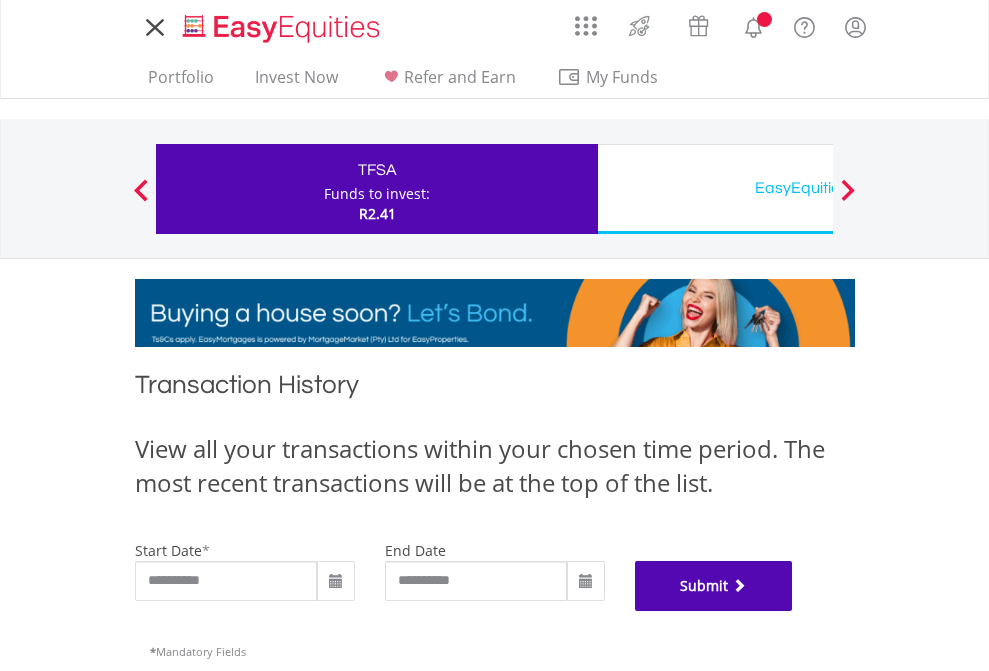 click on "Submit" at bounding box center [714, 586] 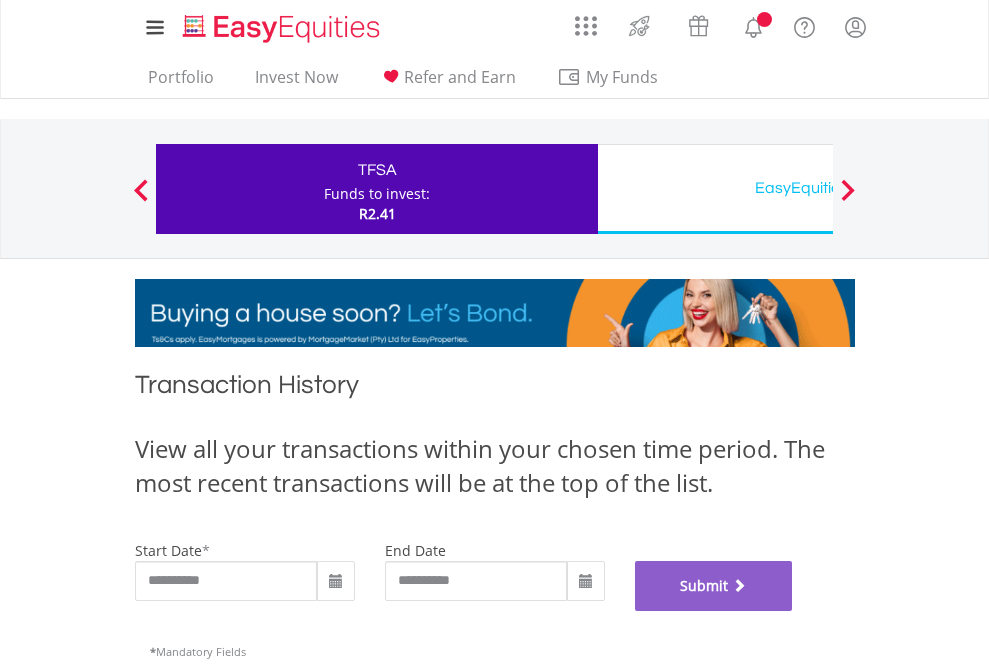 scroll, scrollTop: 811, scrollLeft: 0, axis: vertical 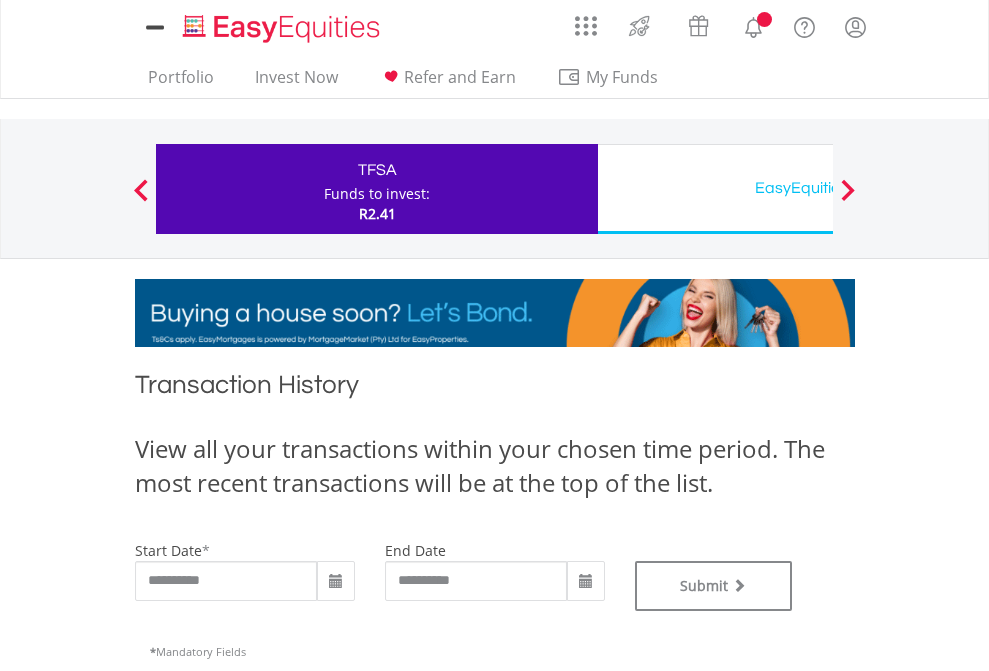 click on "EasyEquities USD" at bounding box center [818, 188] 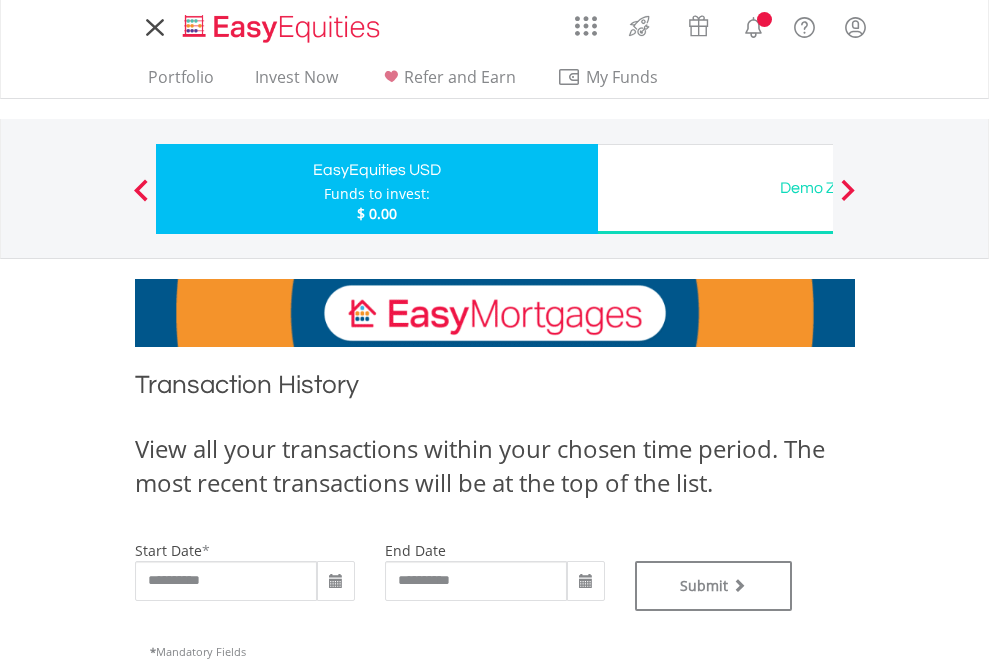 scroll, scrollTop: 0, scrollLeft: 0, axis: both 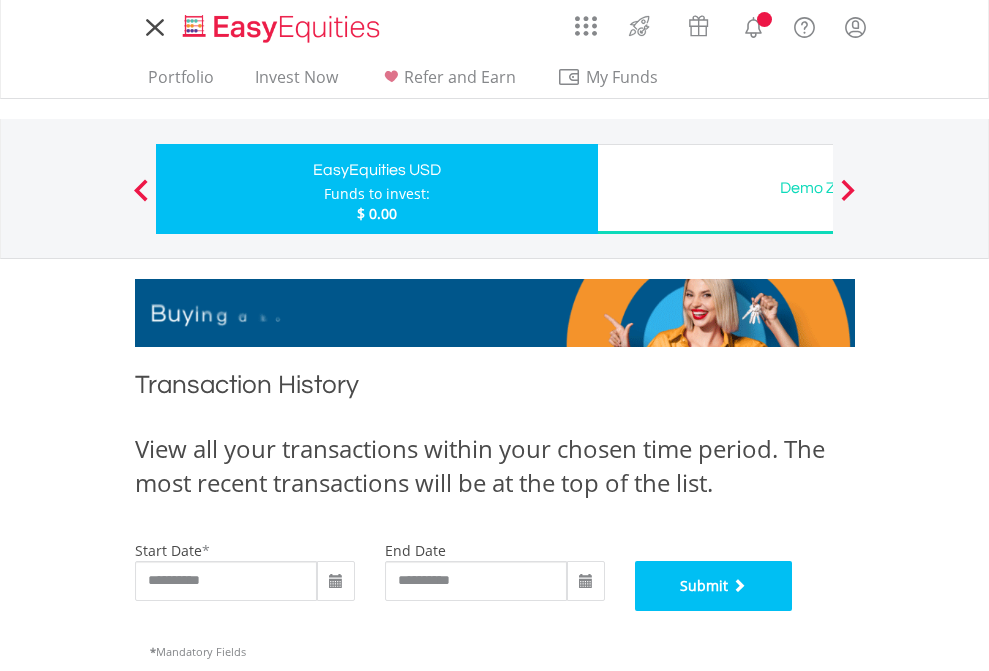 click on "Submit" at bounding box center [714, 586] 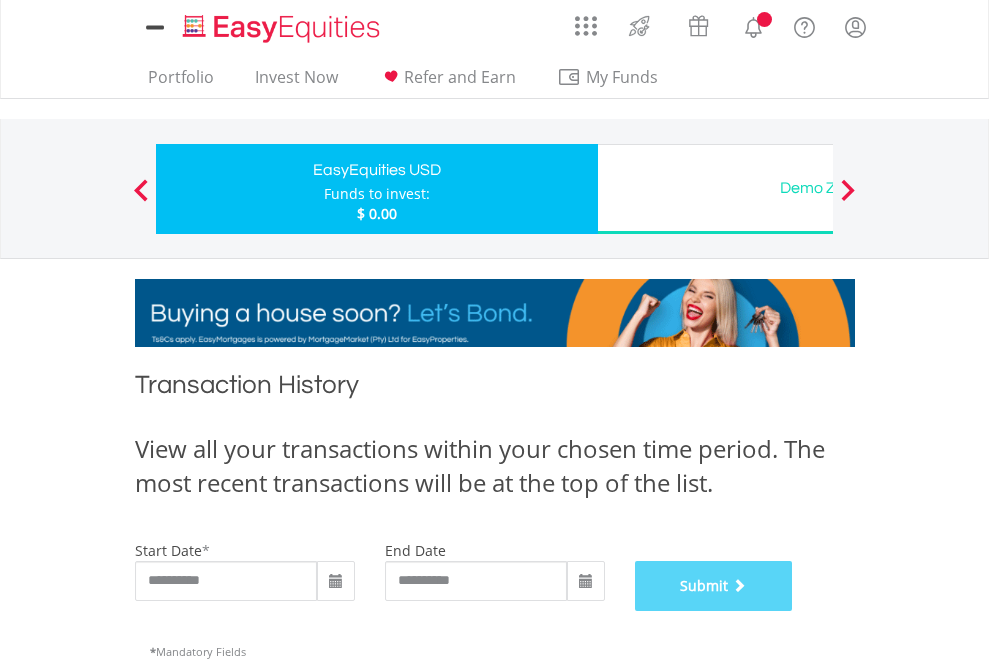 scroll, scrollTop: 811, scrollLeft: 0, axis: vertical 